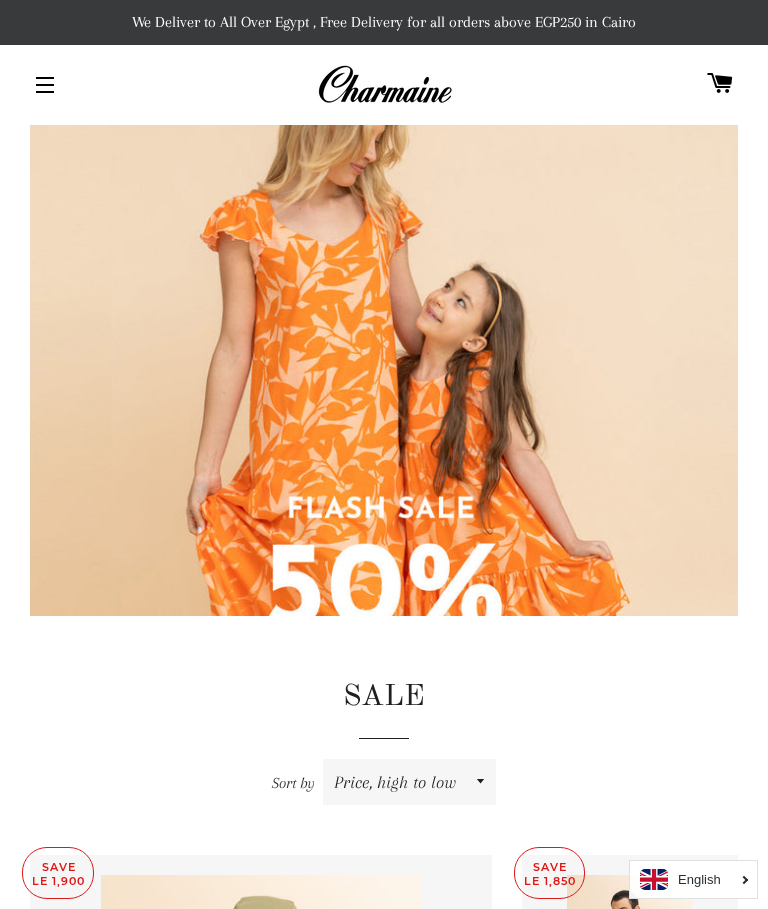 scroll, scrollTop: 0, scrollLeft: 0, axis: both 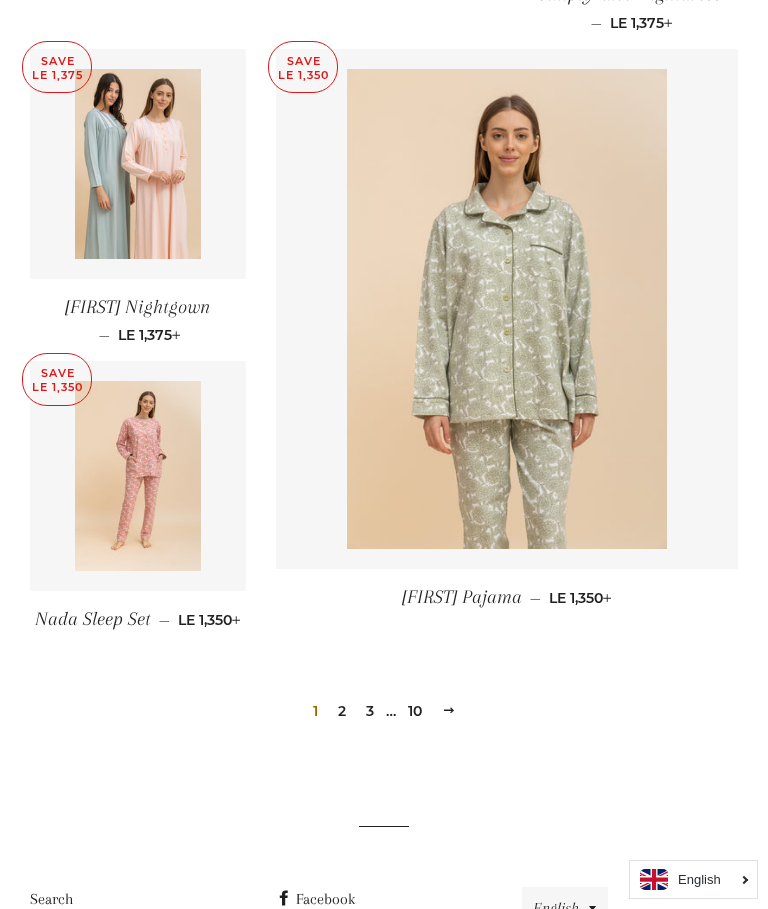 click on "Next" at bounding box center (449, 710) 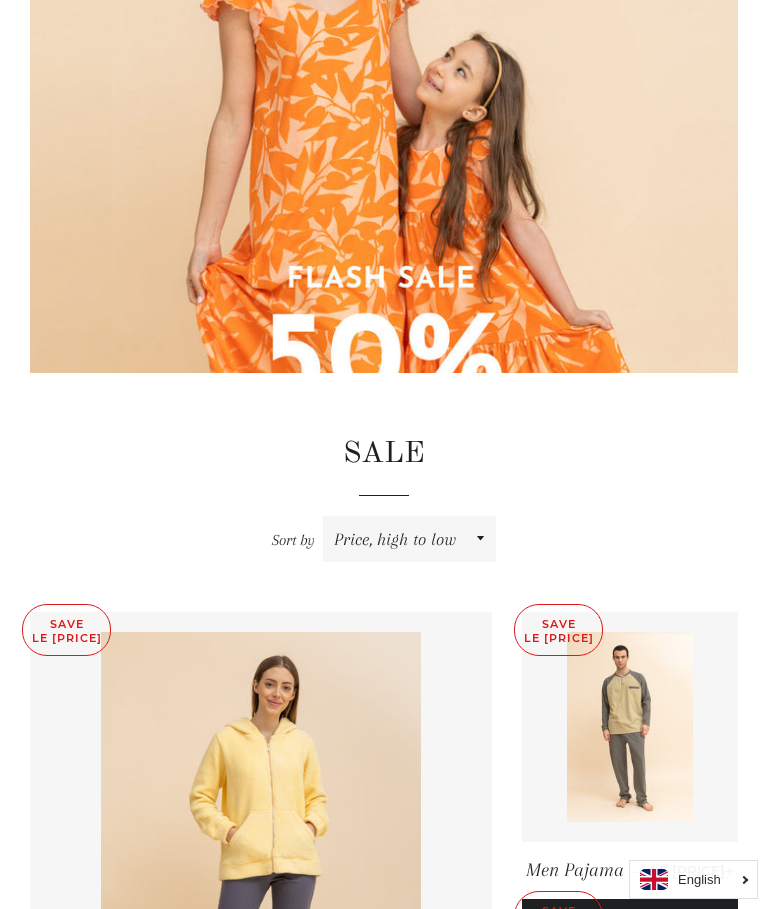 scroll, scrollTop: 0, scrollLeft: 0, axis: both 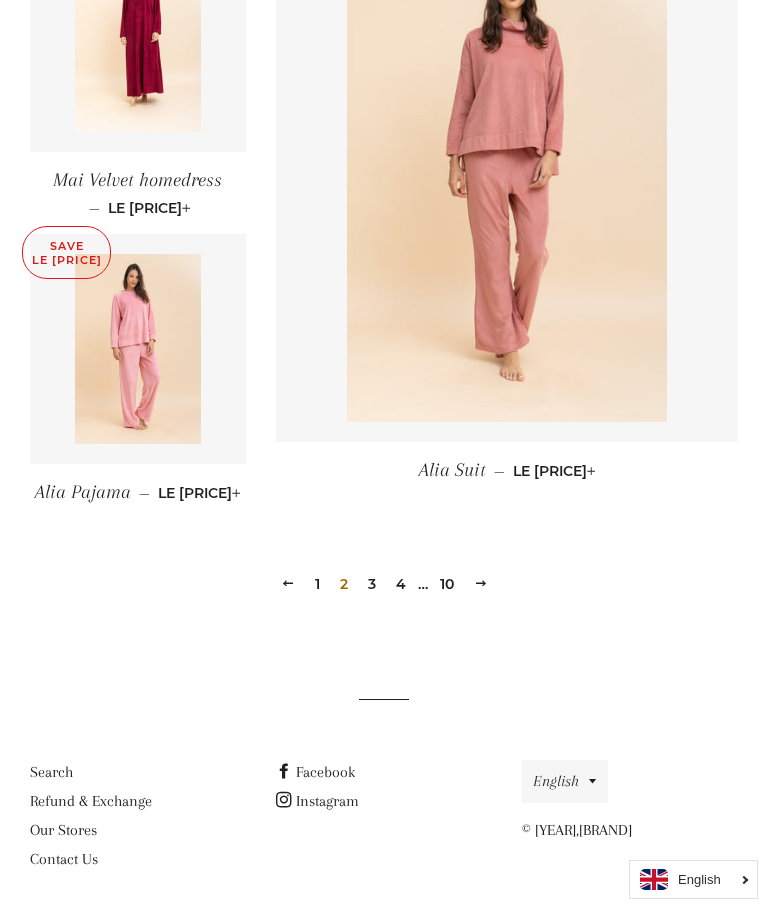 click on "Next" at bounding box center (481, 583) 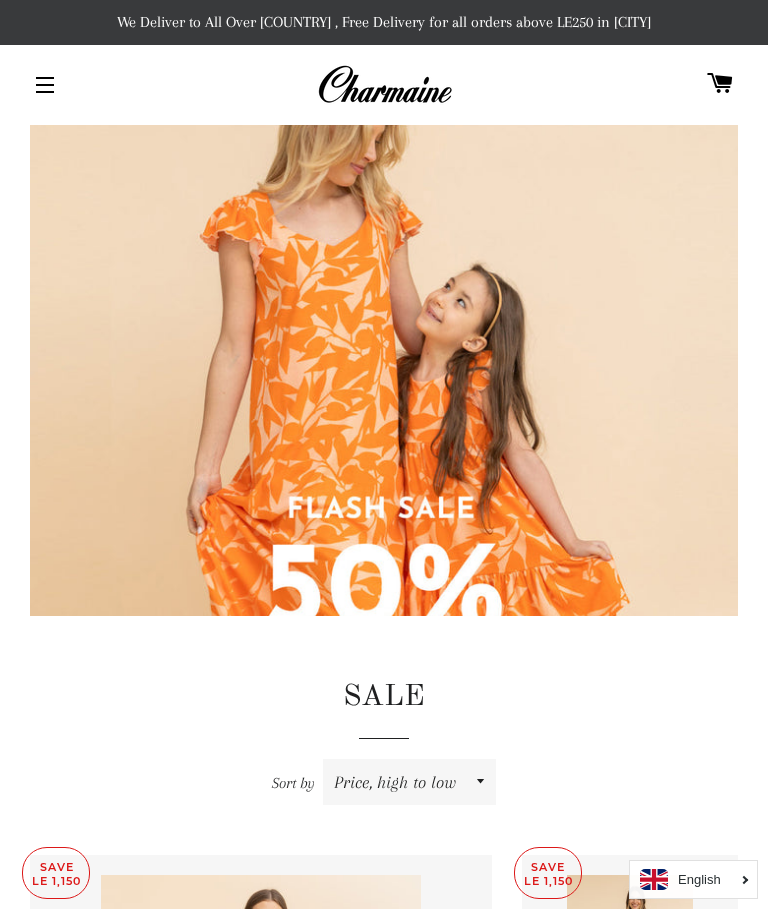 scroll, scrollTop: 0, scrollLeft: 0, axis: both 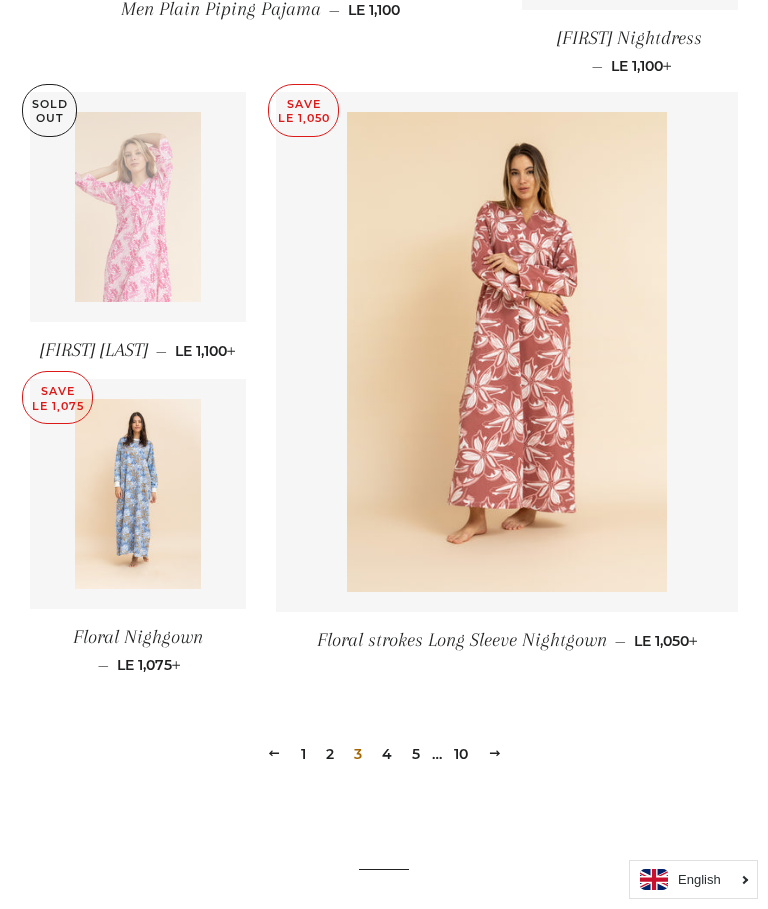 click on "Next" at bounding box center [495, 753] 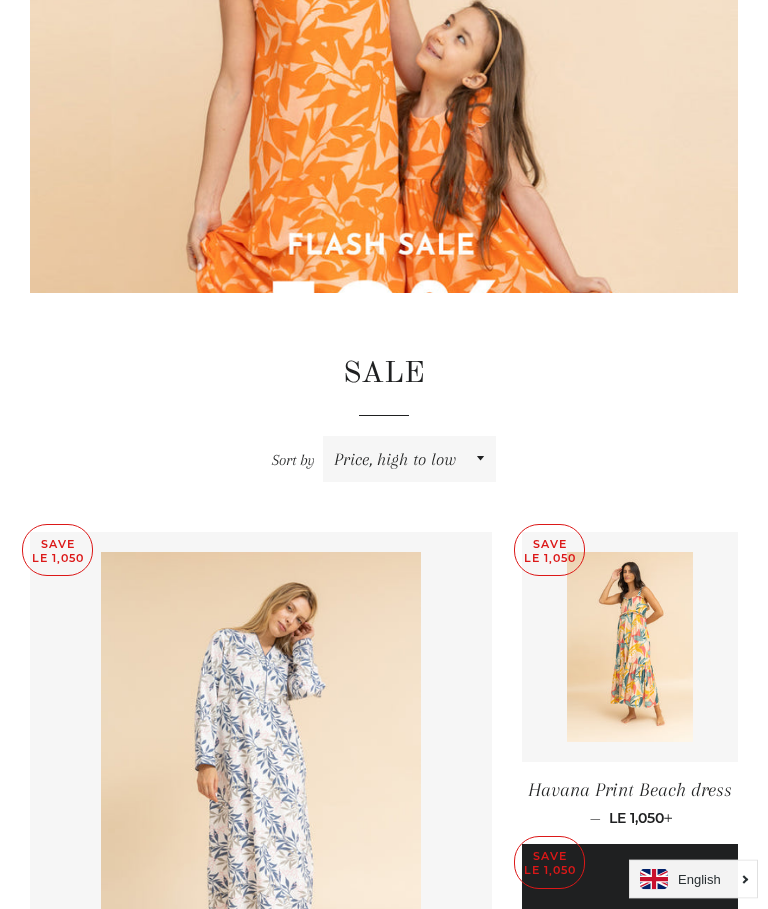 scroll, scrollTop: 0, scrollLeft: 0, axis: both 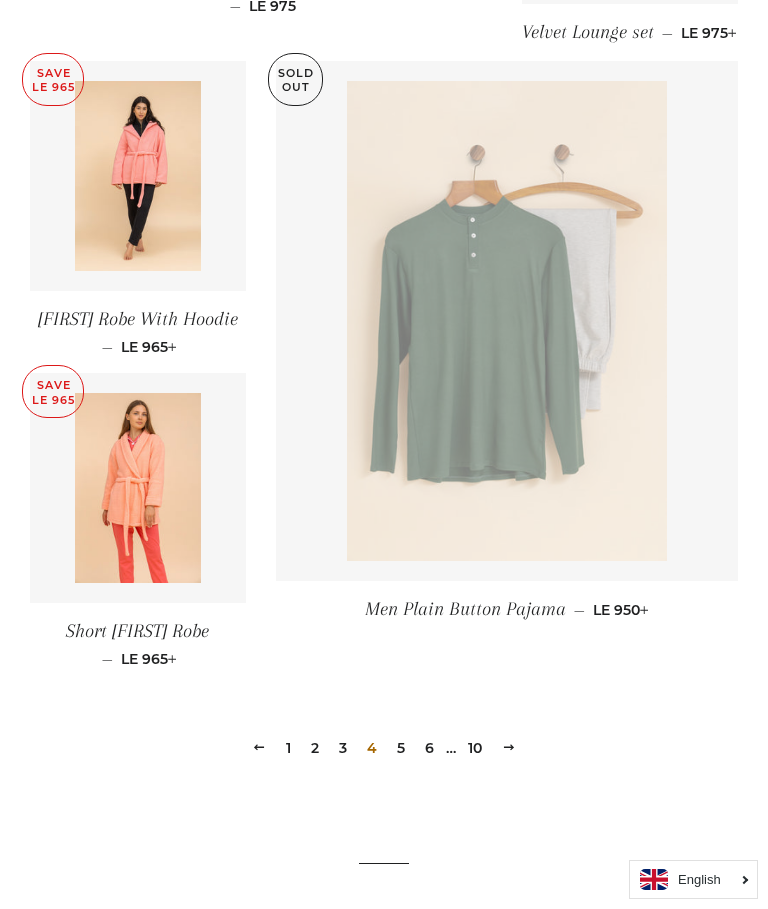 click on "Next" at bounding box center [509, 747] 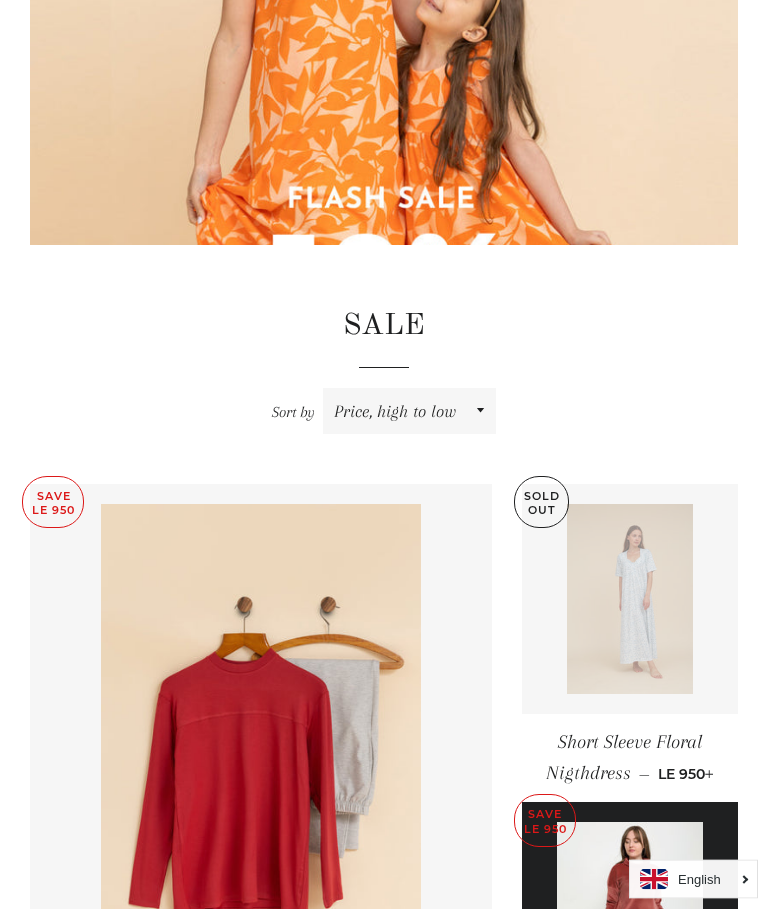 scroll, scrollTop: 0, scrollLeft: 0, axis: both 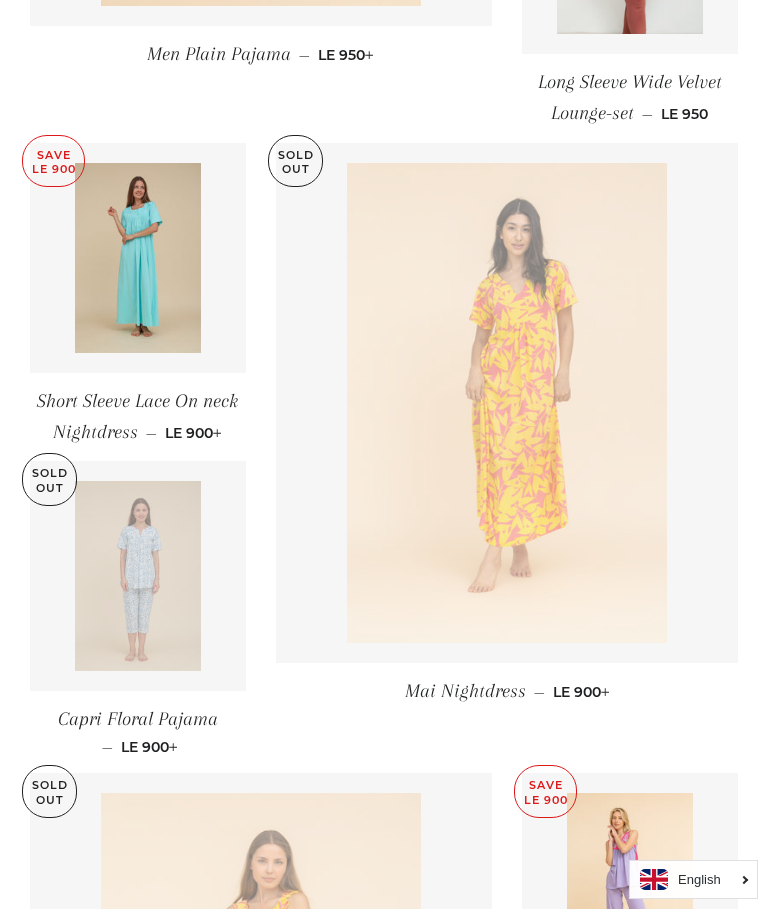 click at bounding box center [138, 258] 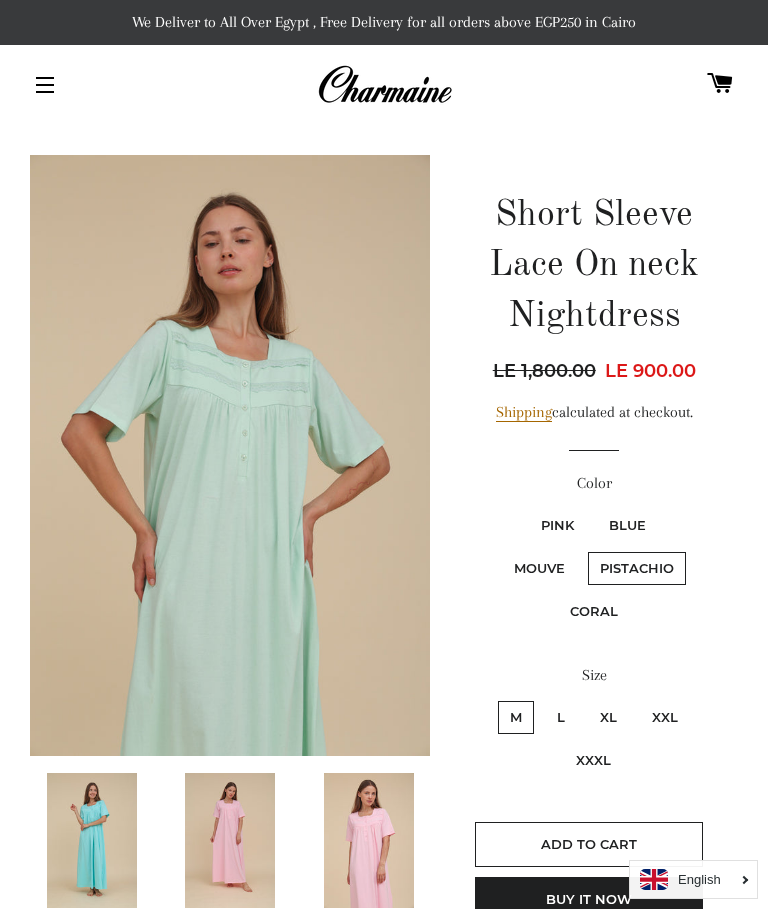scroll, scrollTop: 0, scrollLeft: 0, axis: both 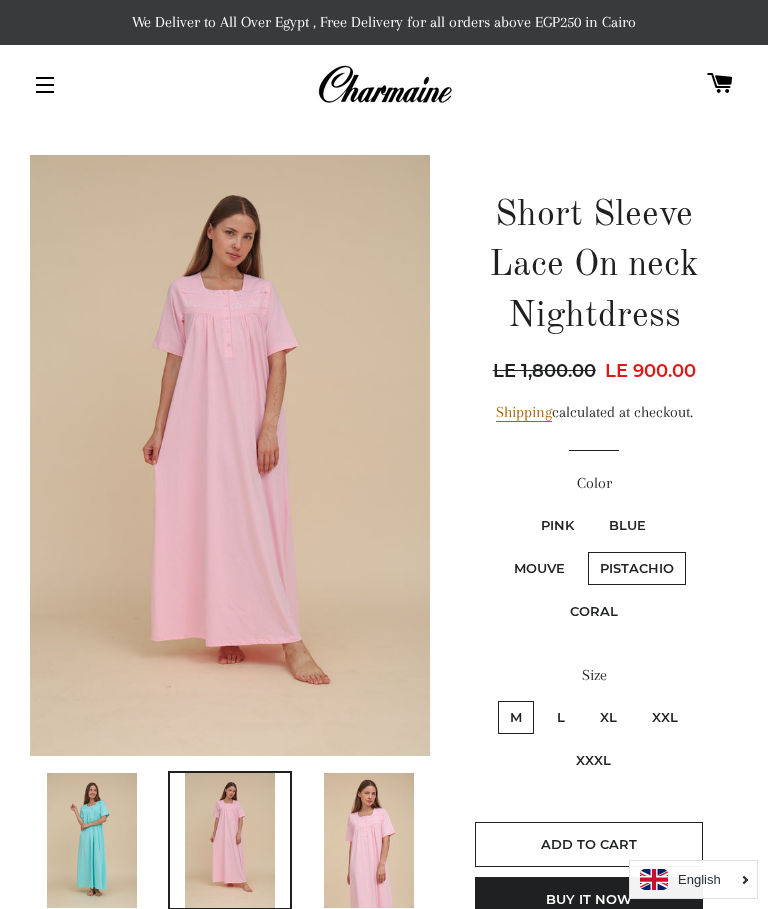 click at bounding box center [230, 455] 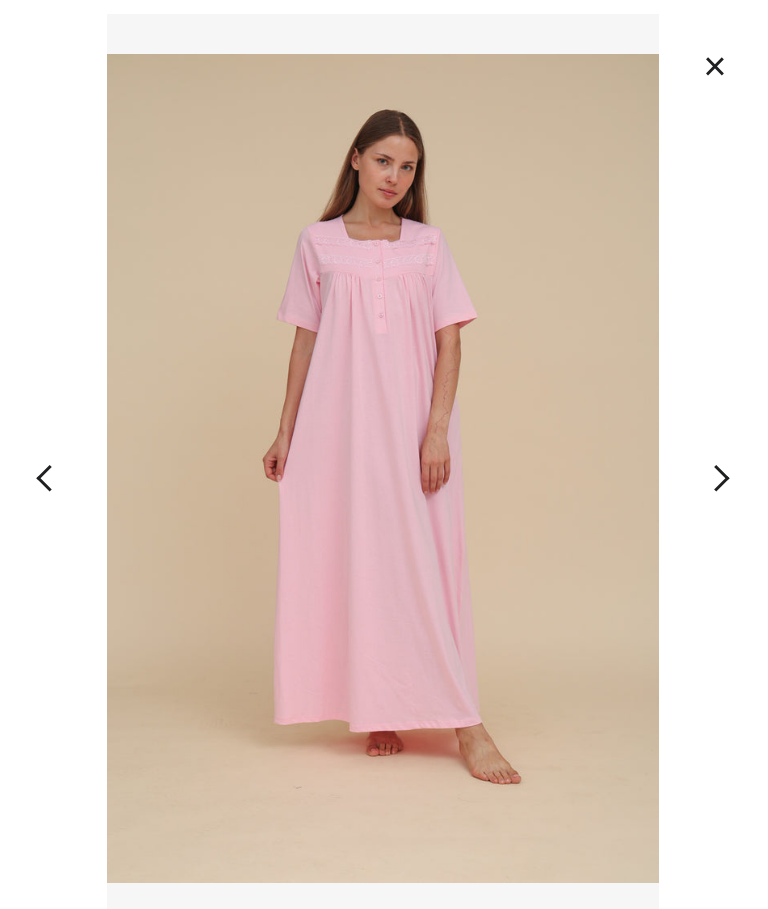 scroll, scrollTop: 0, scrollLeft: 0, axis: both 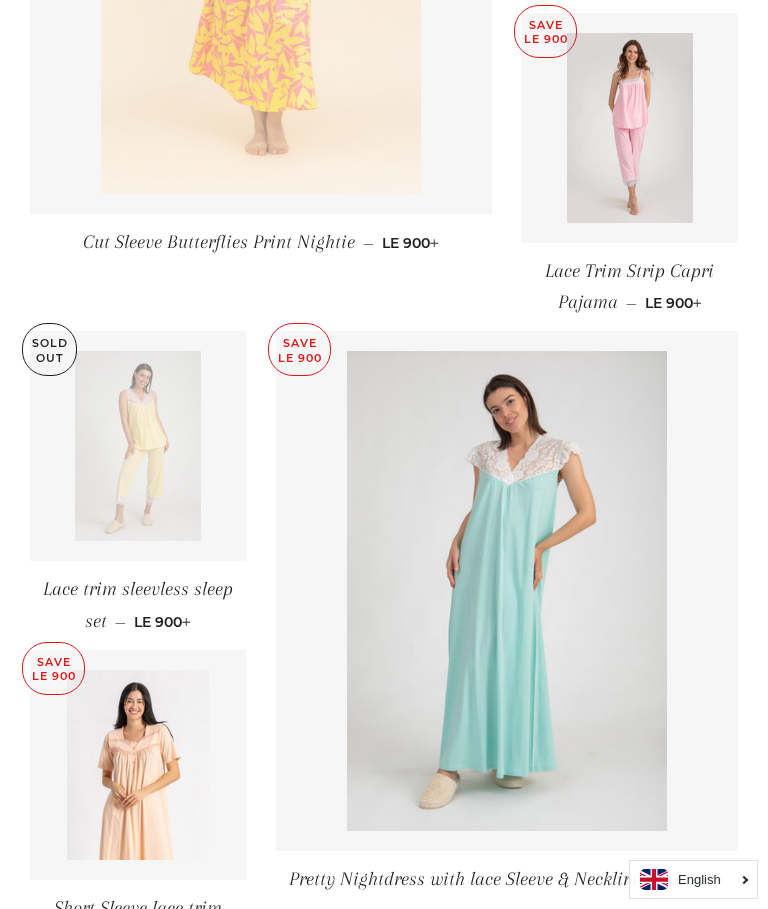 click at bounding box center [138, 765] 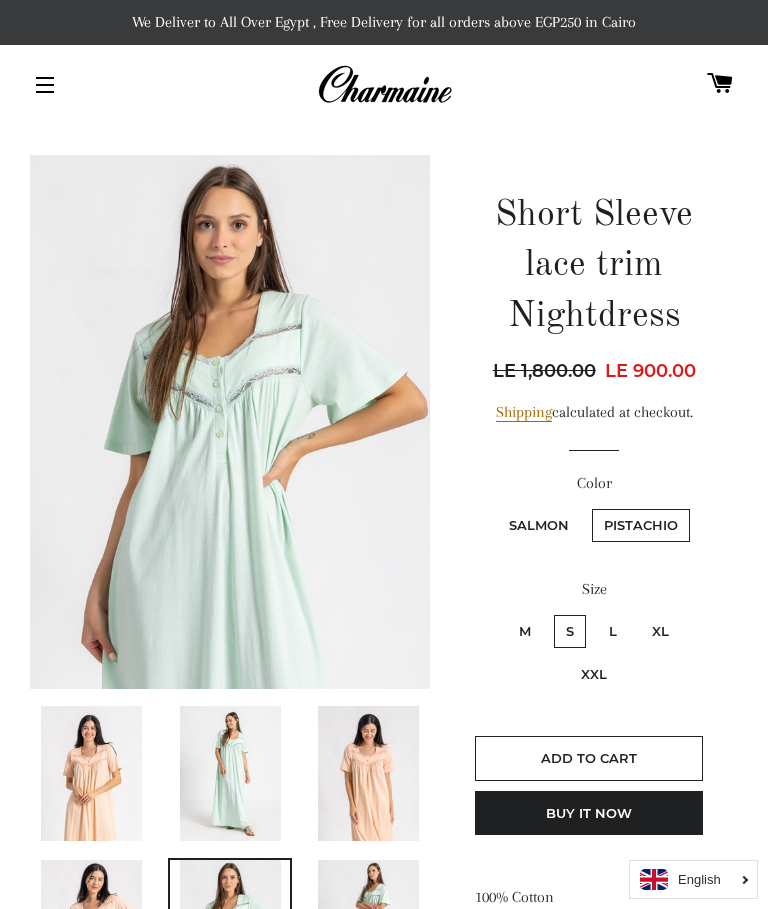 scroll, scrollTop: 0, scrollLeft: 0, axis: both 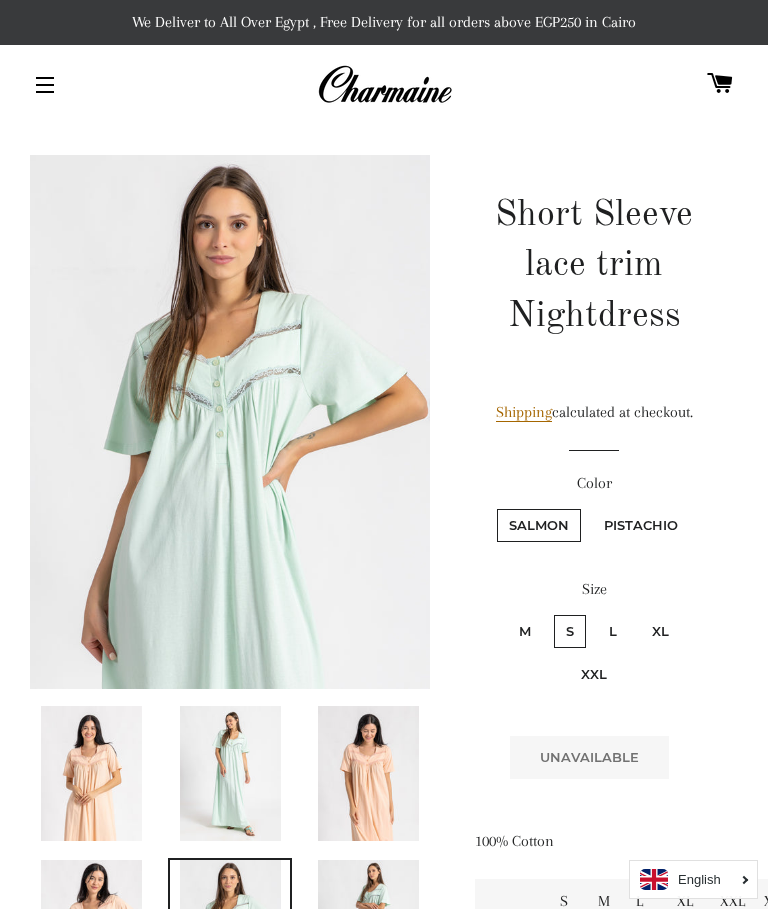 click at bounding box center [91, 773] 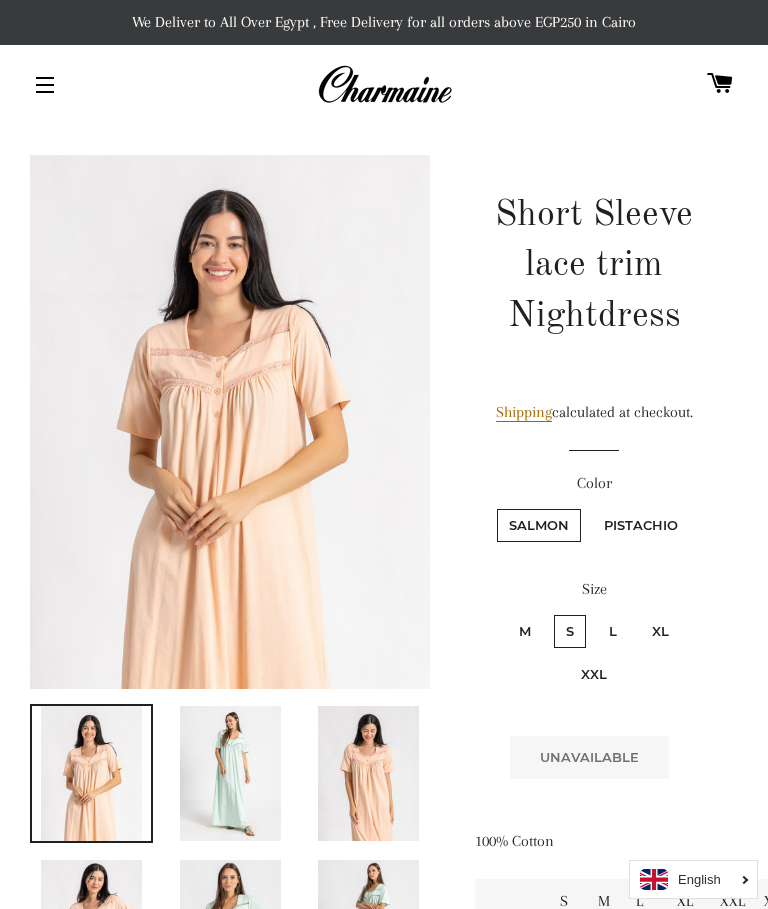 click at bounding box center [230, 422] 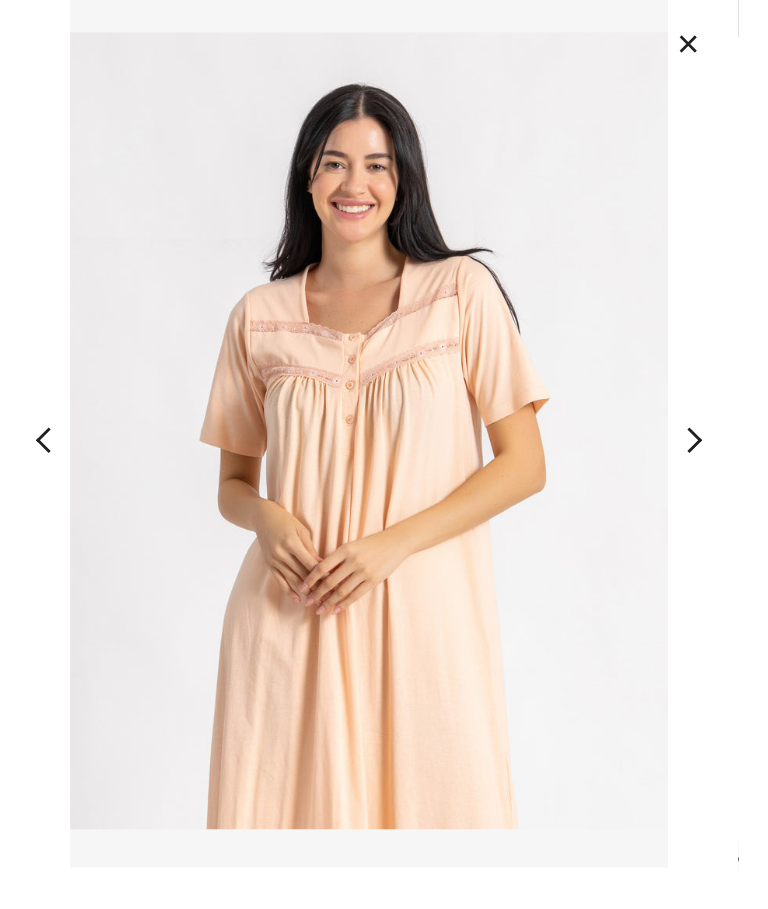 scroll, scrollTop: 0, scrollLeft: 0, axis: both 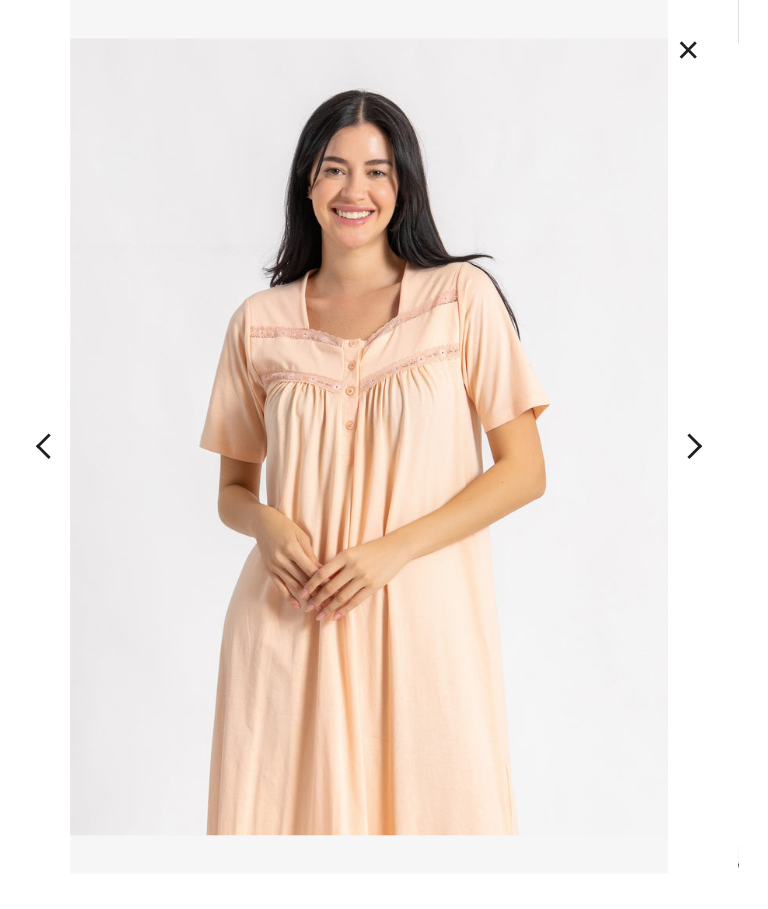 click on "×" at bounding box center (716, 52) 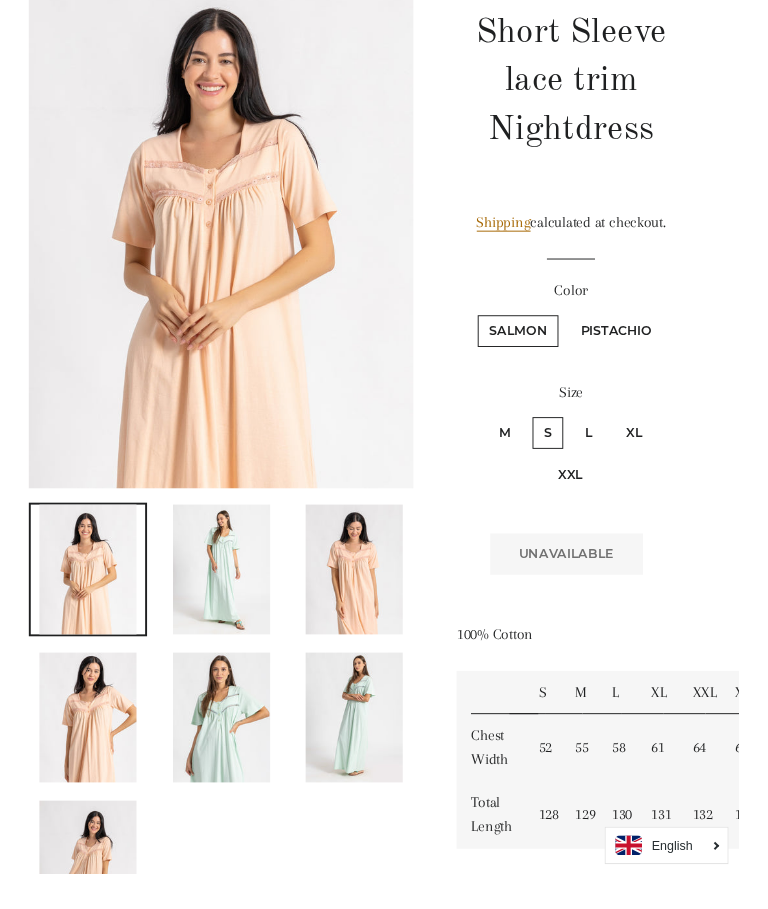 scroll, scrollTop: 182, scrollLeft: 0, axis: vertical 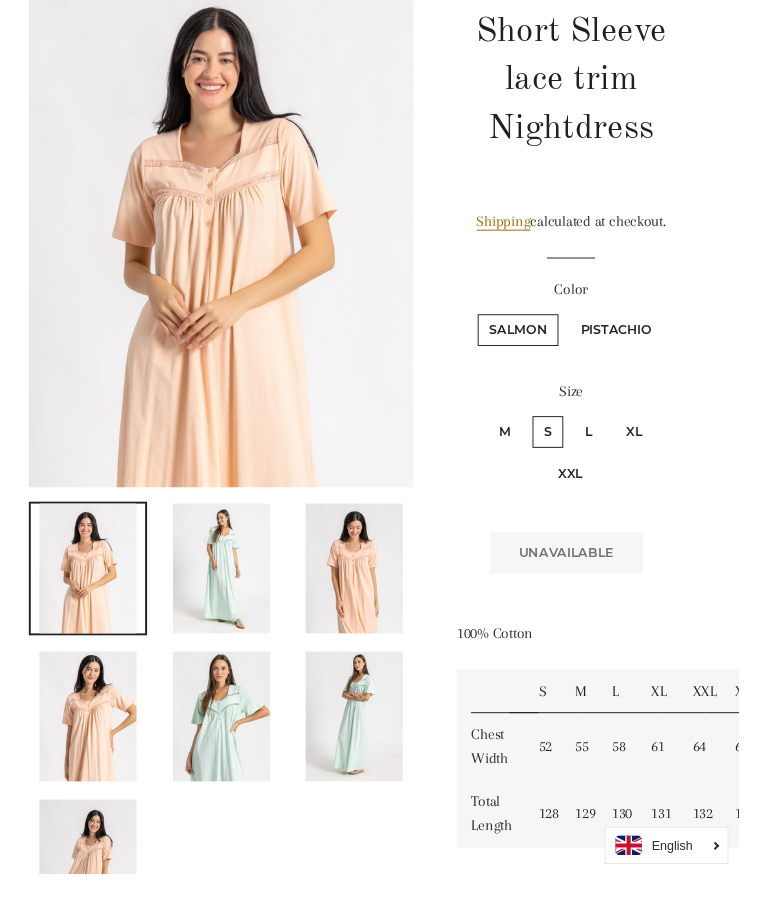 click on "M" at bounding box center (525, 449) 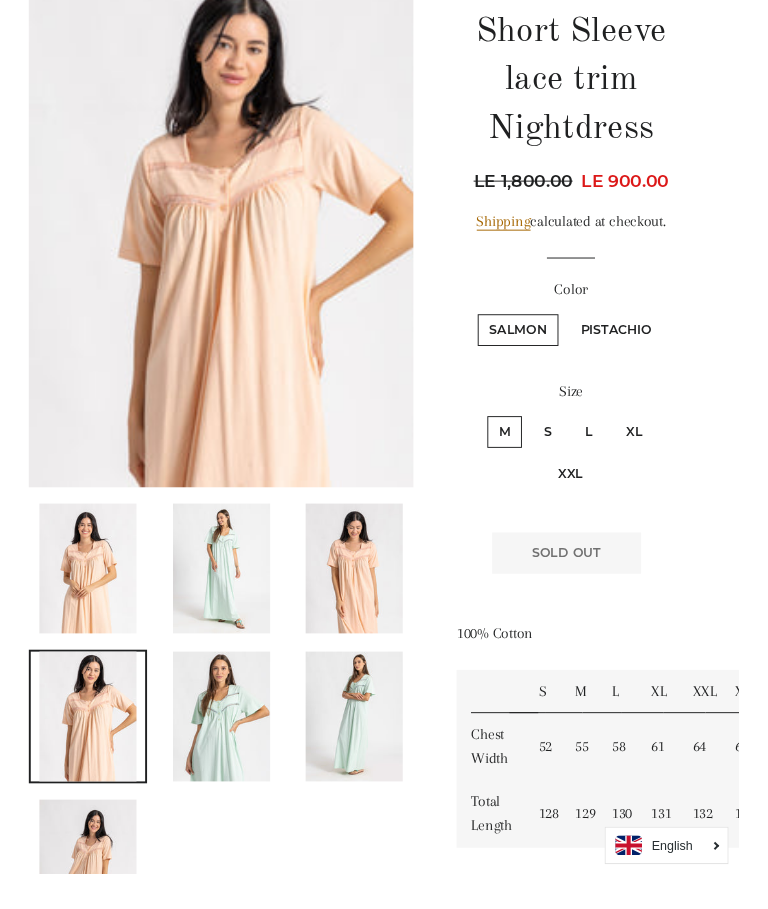 scroll, scrollTop: 260, scrollLeft: 0, axis: vertical 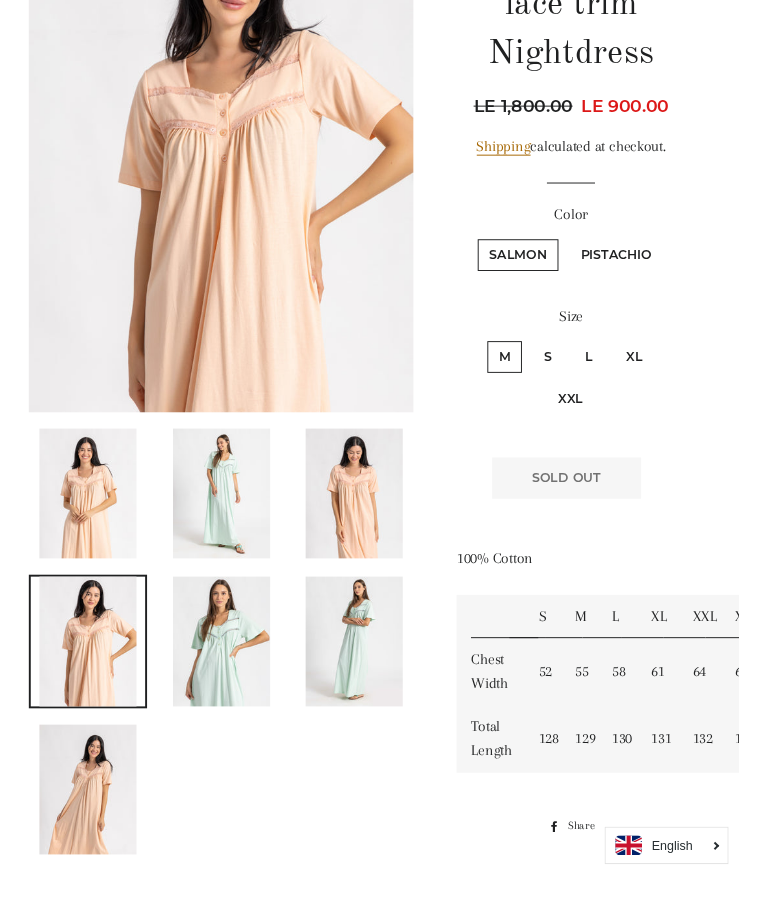 click on "S" at bounding box center [570, 371] 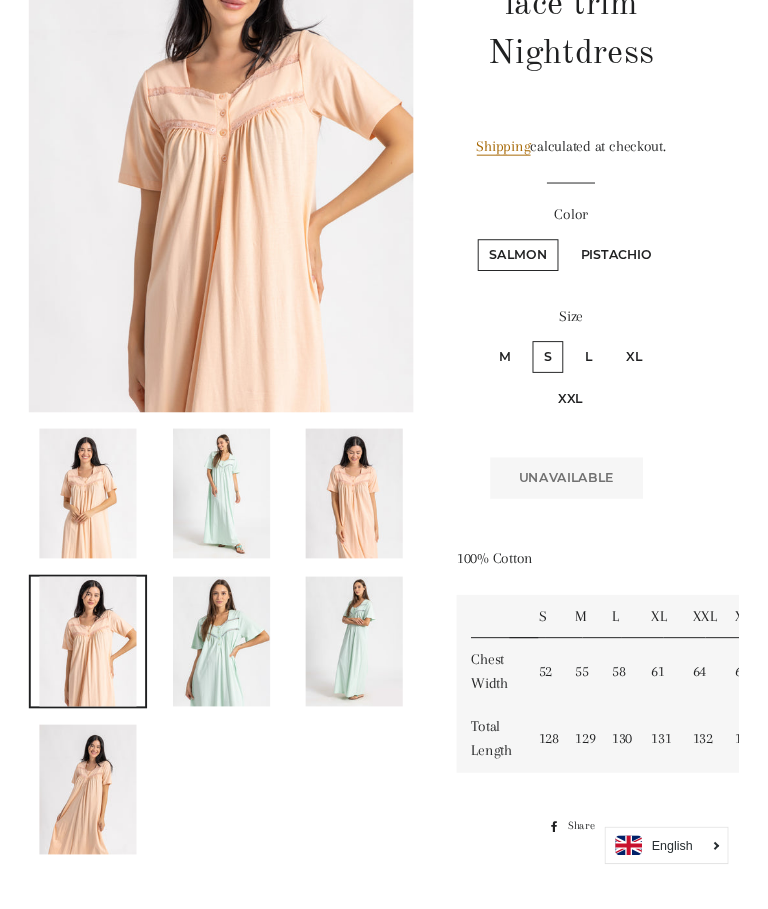 click on "L" at bounding box center (613, 371) 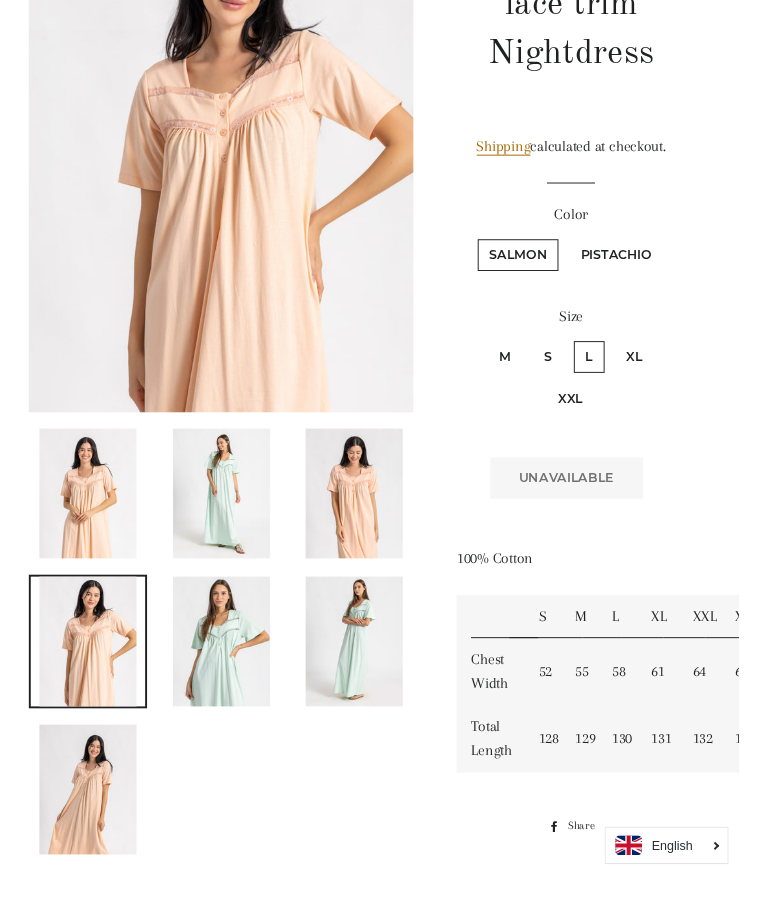 click on "XL" at bounding box center (660, 371) 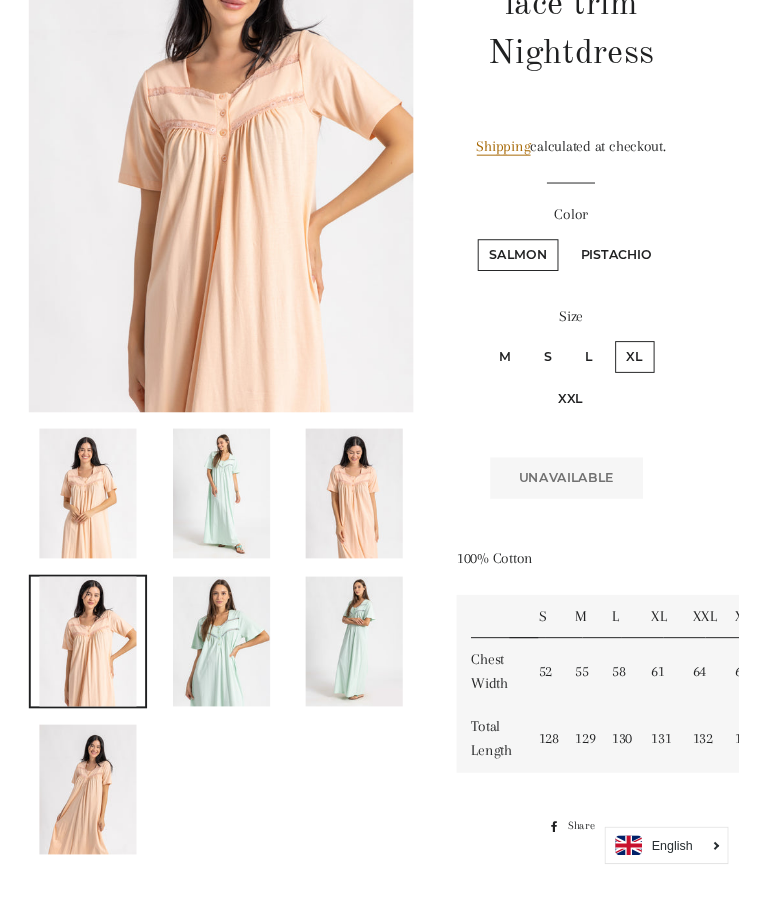click on "Pistachio" at bounding box center [641, 265] 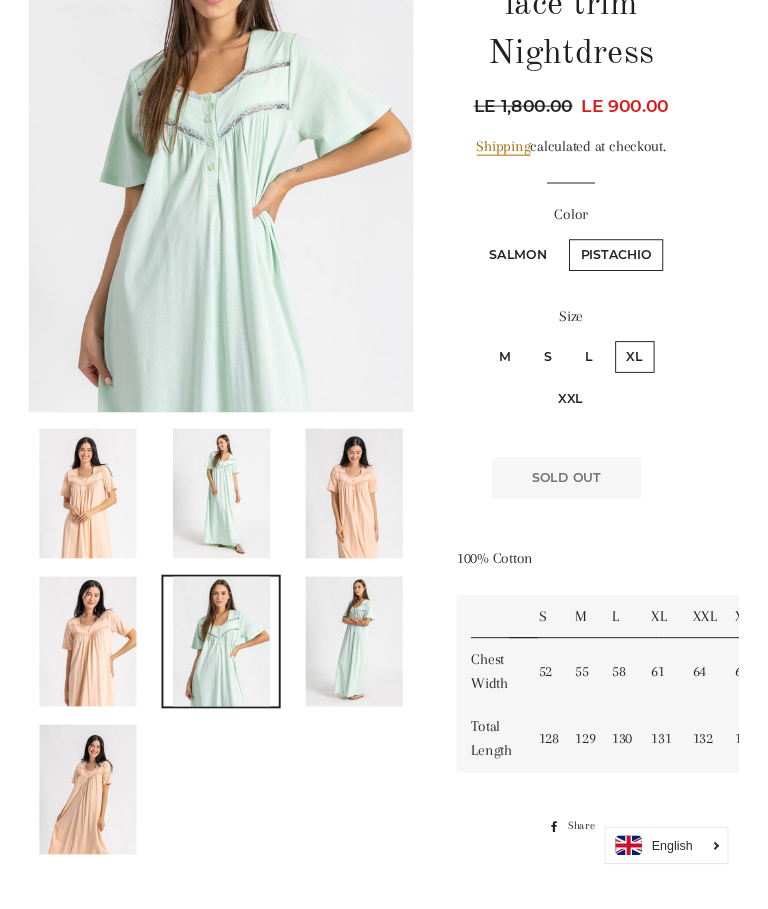 click on "L" at bounding box center (613, 371) 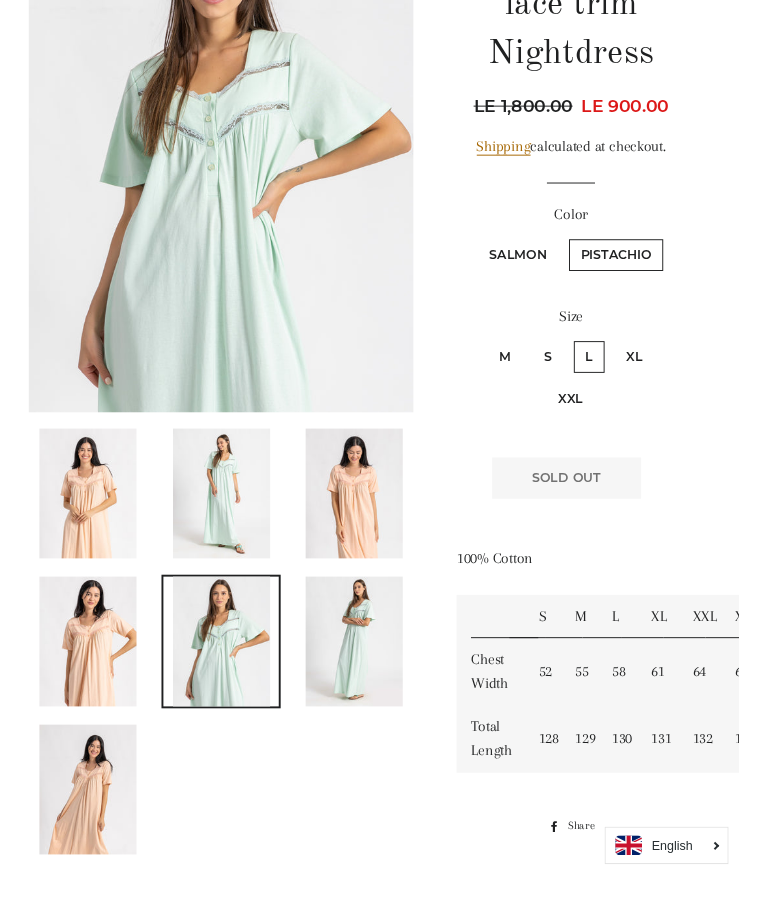 click on "S" at bounding box center [570, 371] 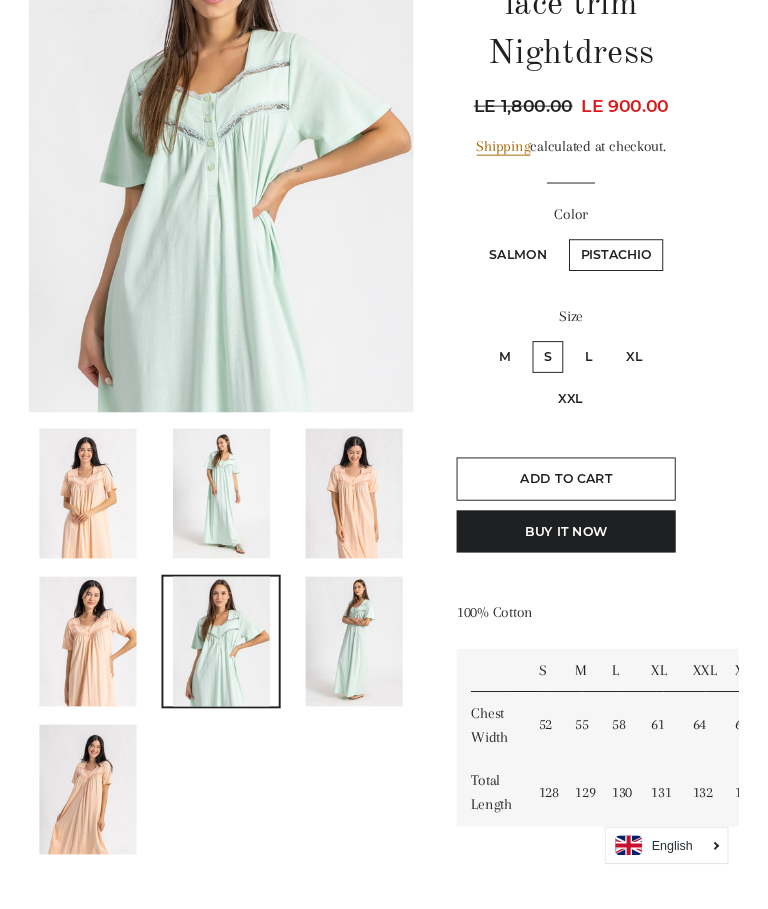 click on "M" at bounding box center [525, 371] 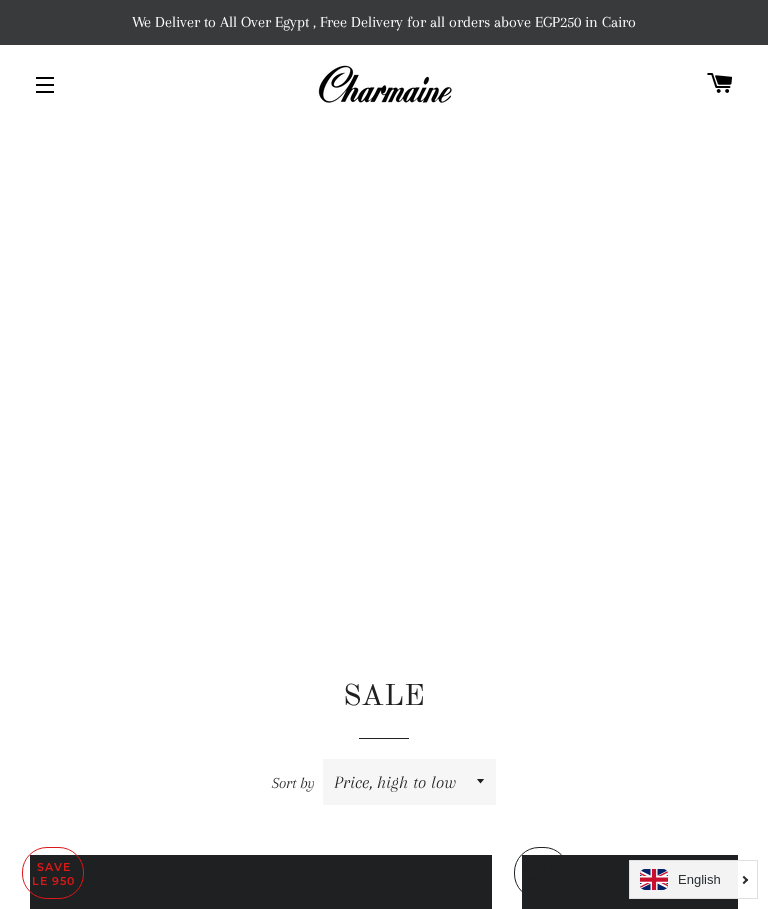 scroll, scrollTop: 2503, scrollLeft: 0, axis: vertical 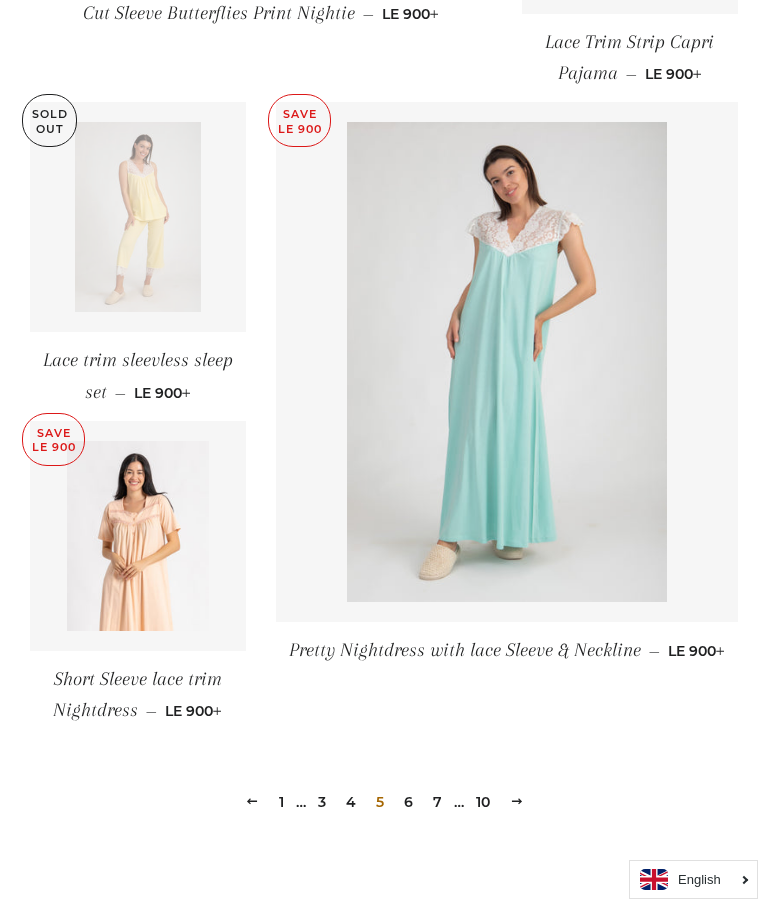 click at bounding box center [507, 362] 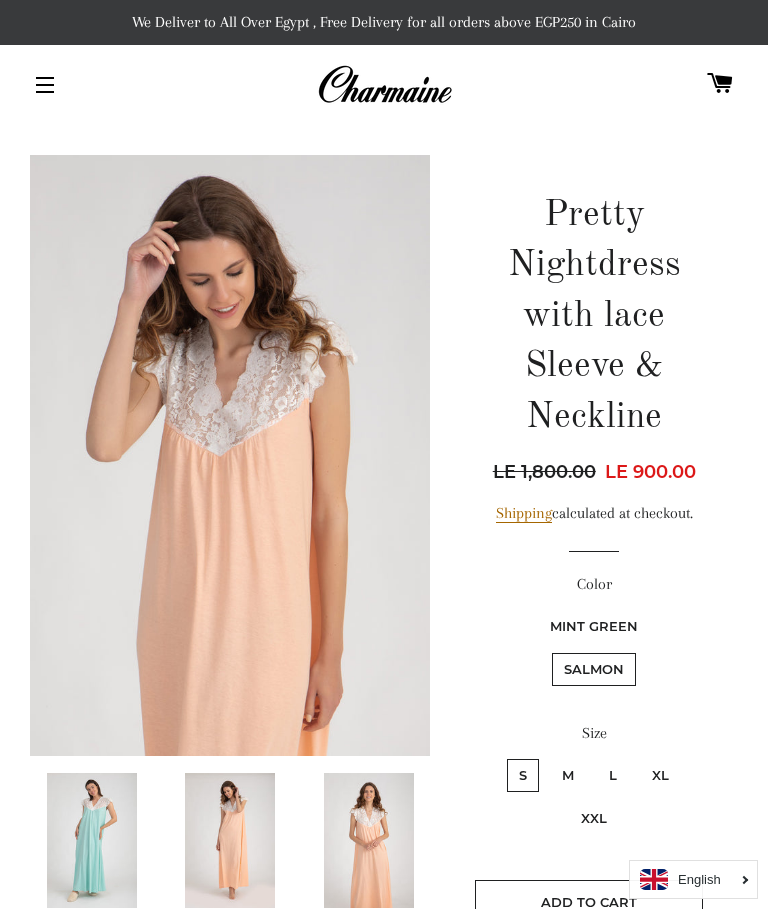 scroll, scrollTop: 0, scrollLeft: 0, axis: both 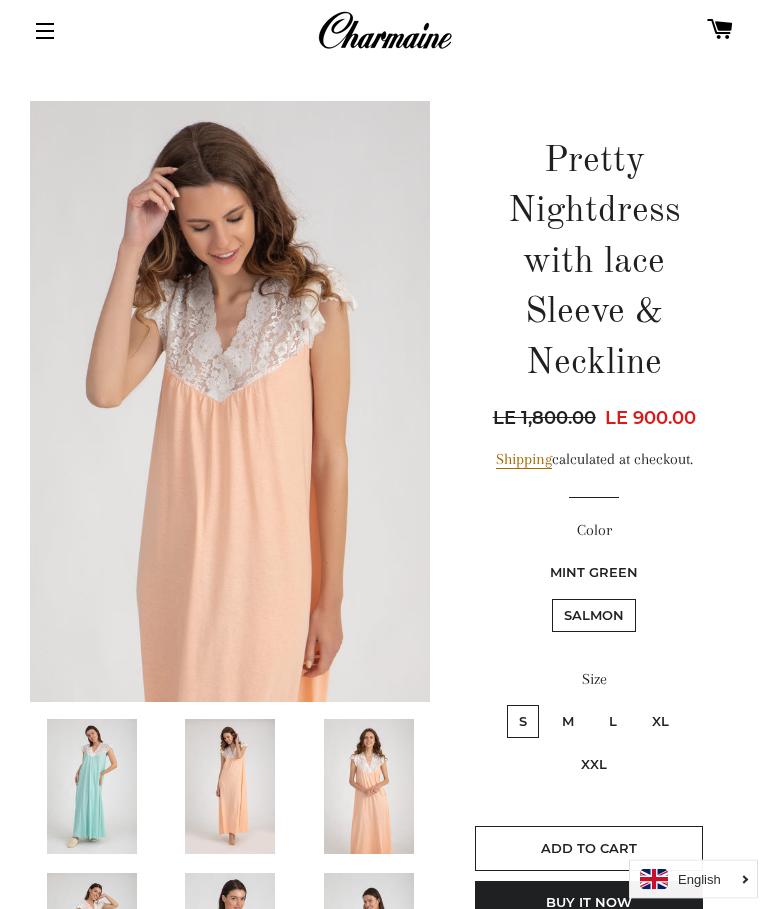 click at bounding box center [230, 402] 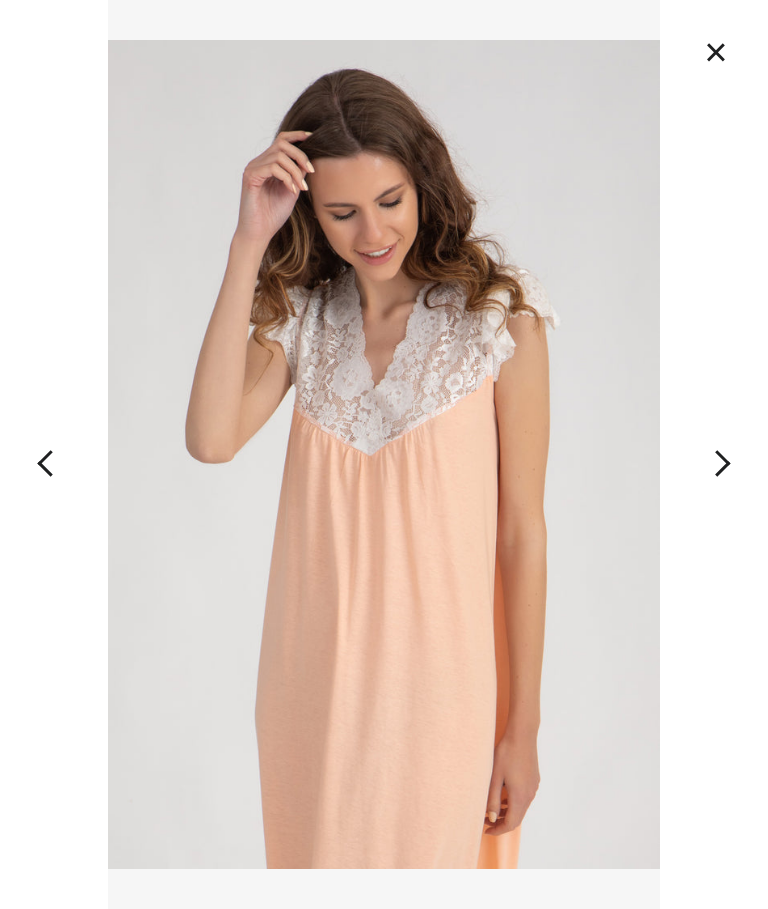 scroll, scrollTop: 2, scrollLeft: 0, axis: vertical 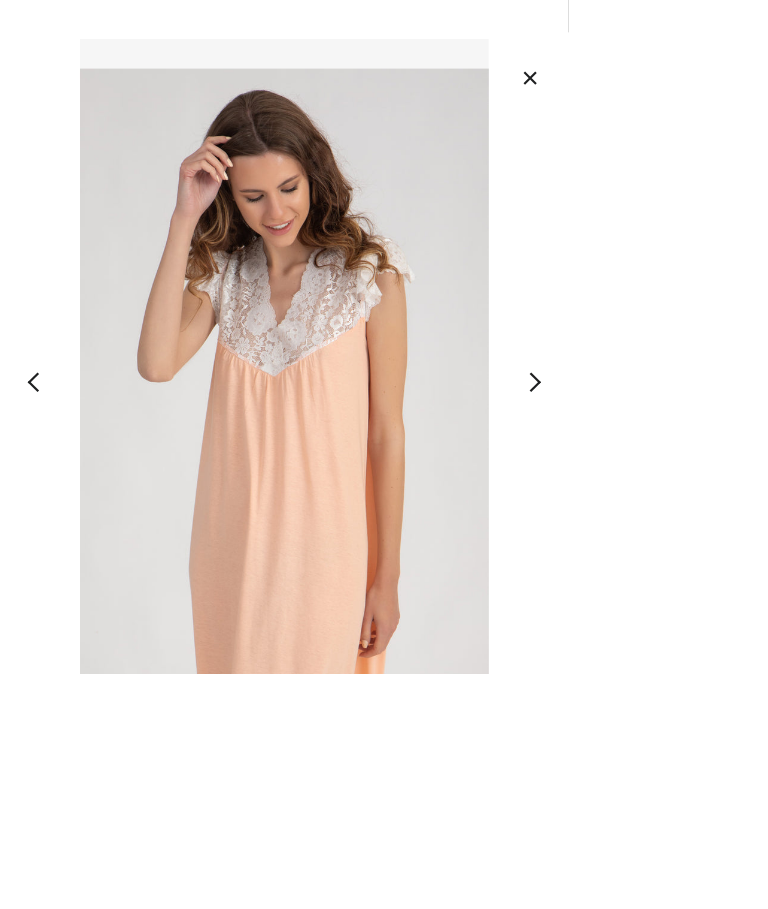 click on "×" at bounding box center (716, 104) 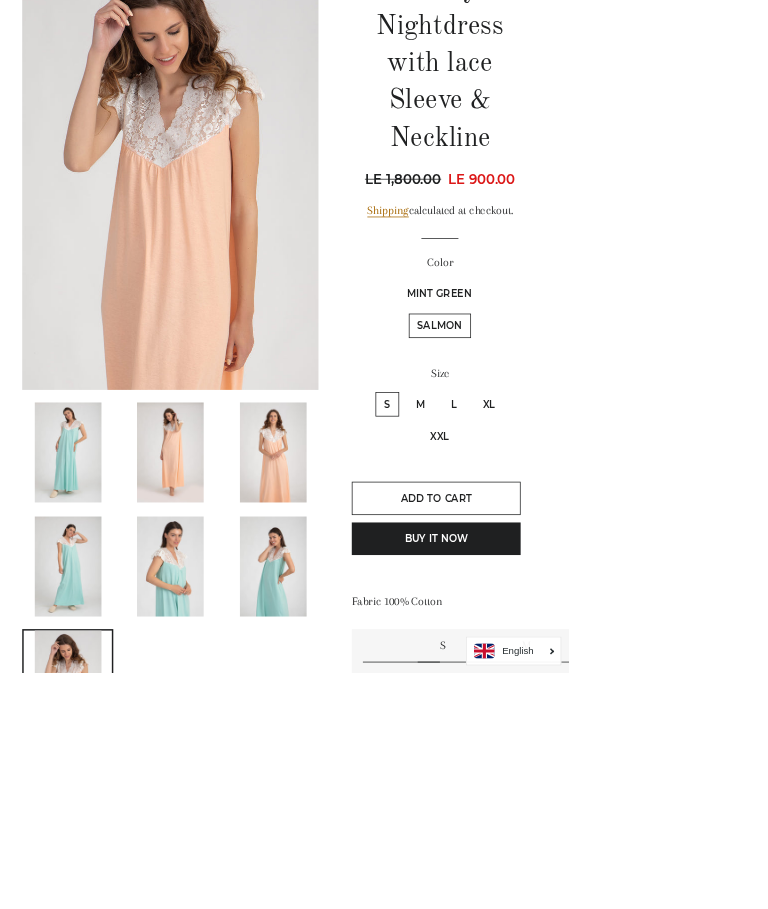 scroll, scrollTop: 253, scrollLeft: 0, axis: vertical 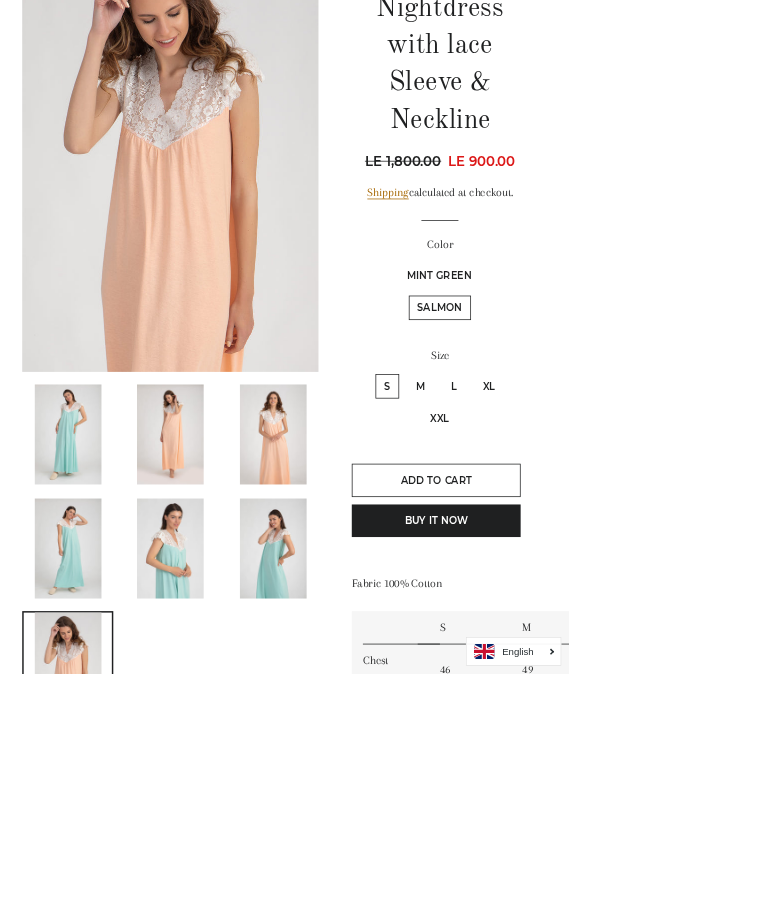 click on "M" at bounding box center (568, 521) 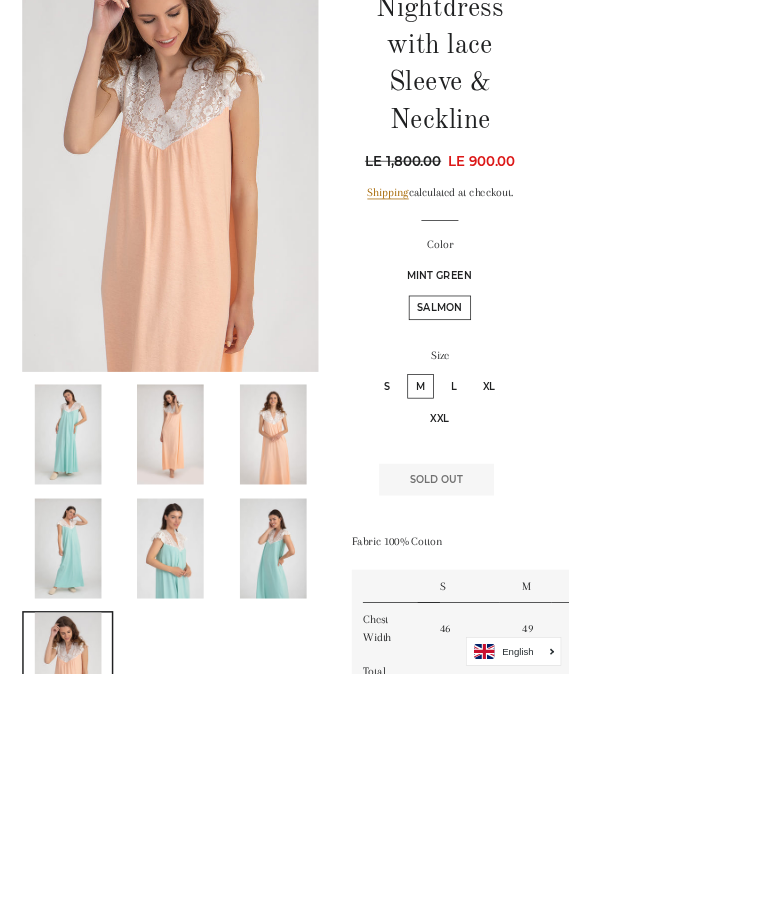 scroll, scrollTop: 355, scrollLeft: 0, axis: vertical 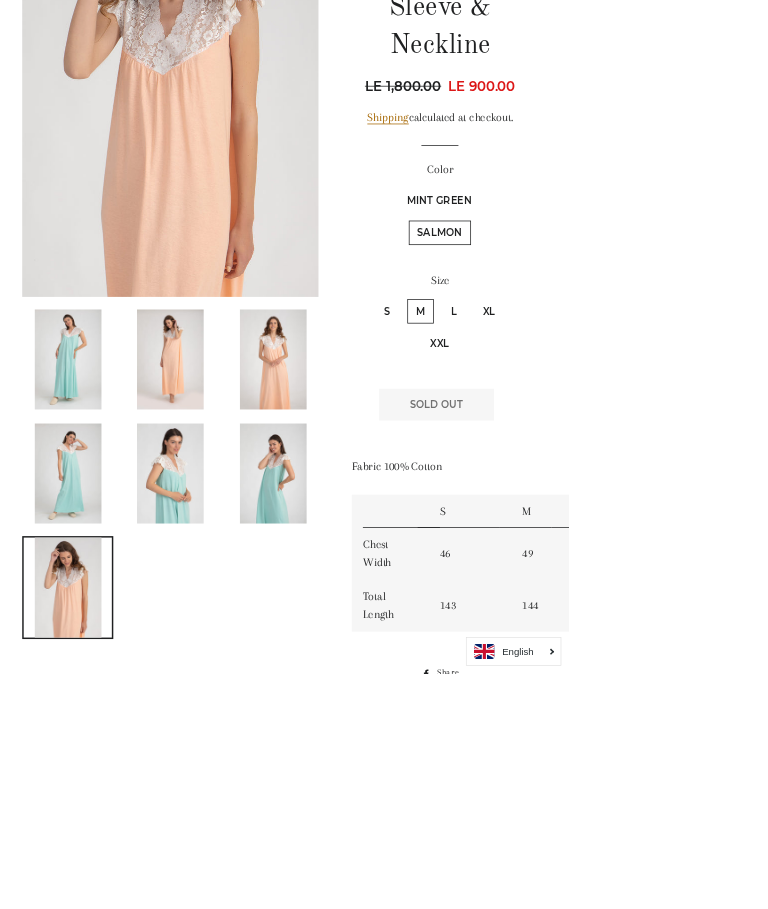 click on "L" at bounding box center (613, 420) 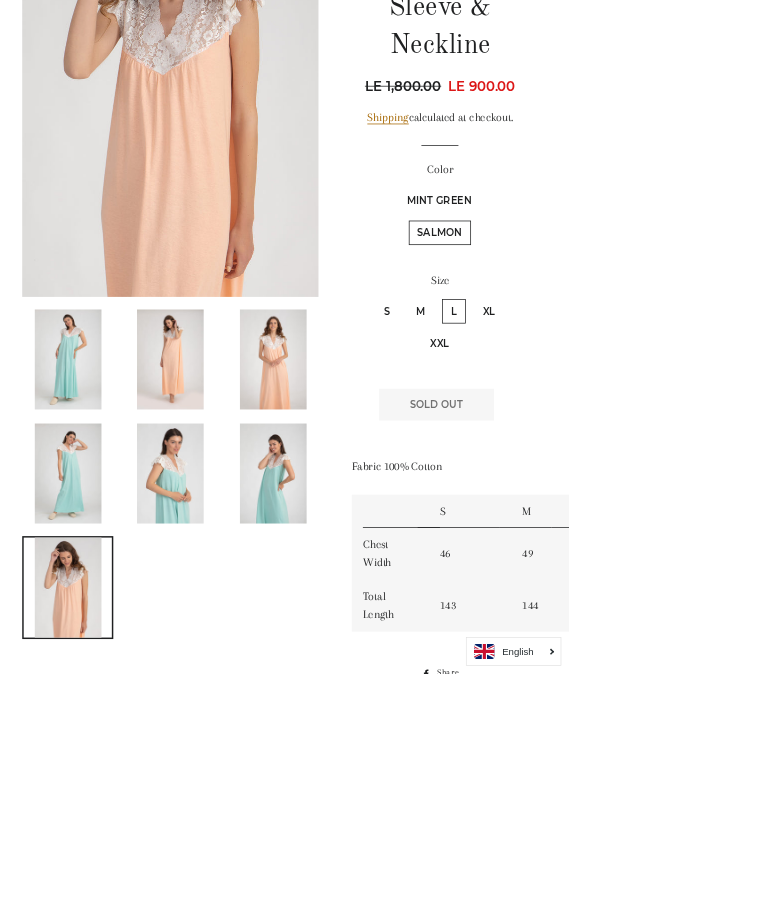click at bounding box center [230, 639] 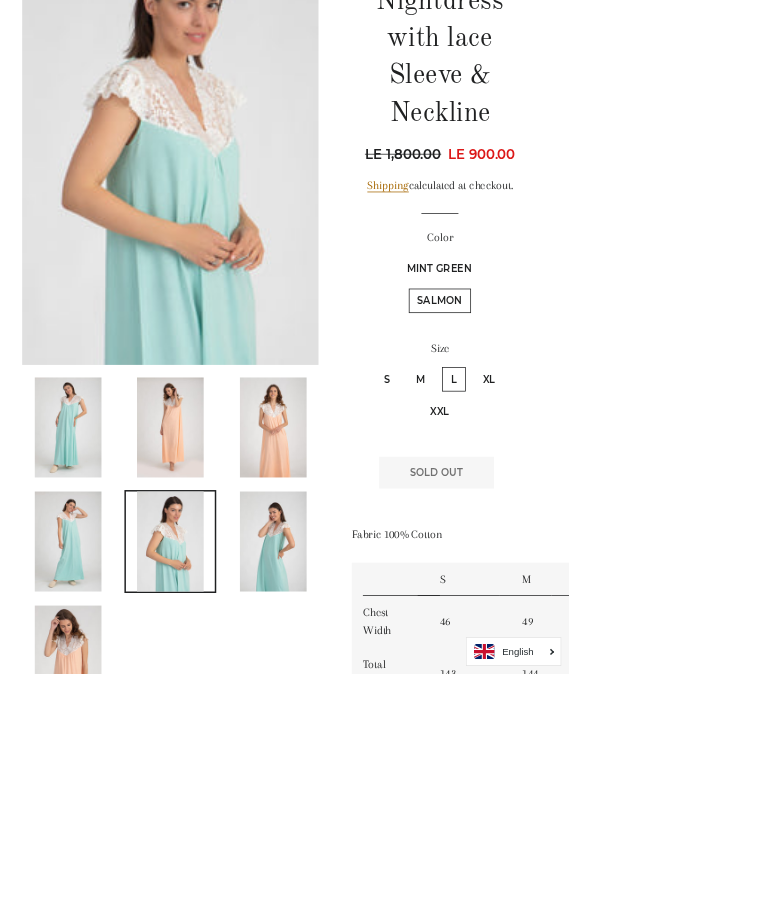 scroll, scrollTop: 262, scrollLeft: 0, axis: vertical 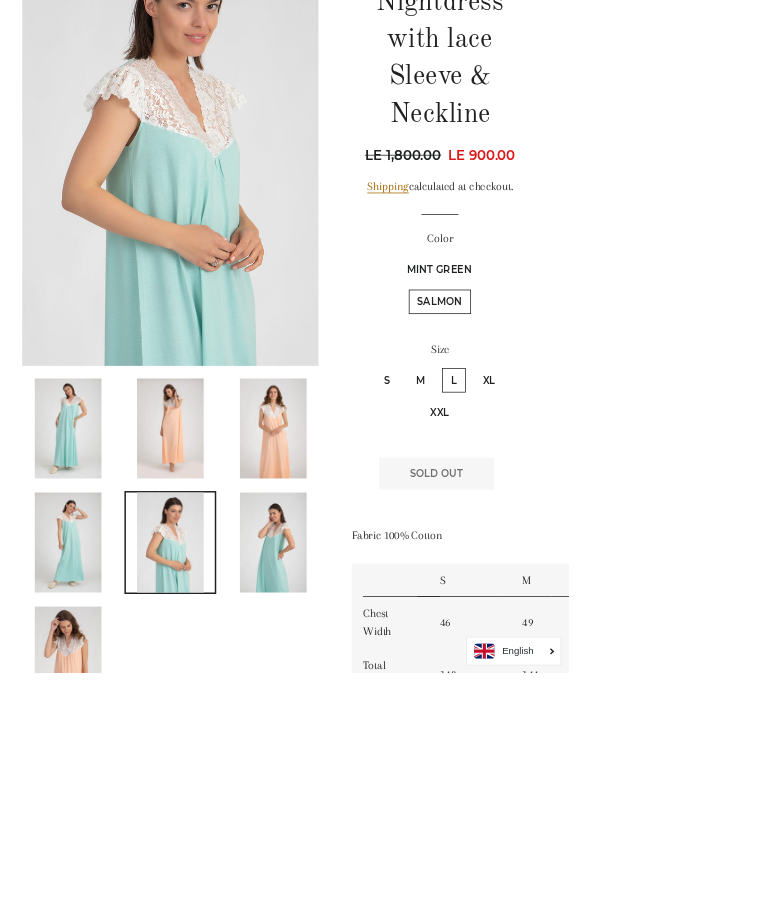 click on "Mint Green" at bounding box center [594, 364] 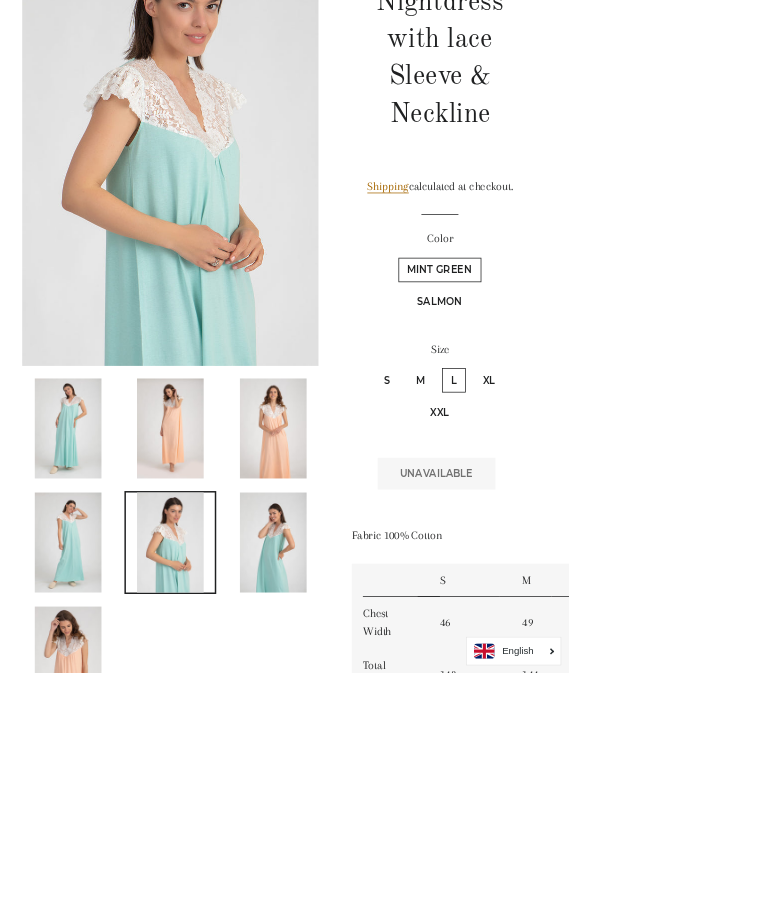 click on "M" at bounding box center (568, 513) 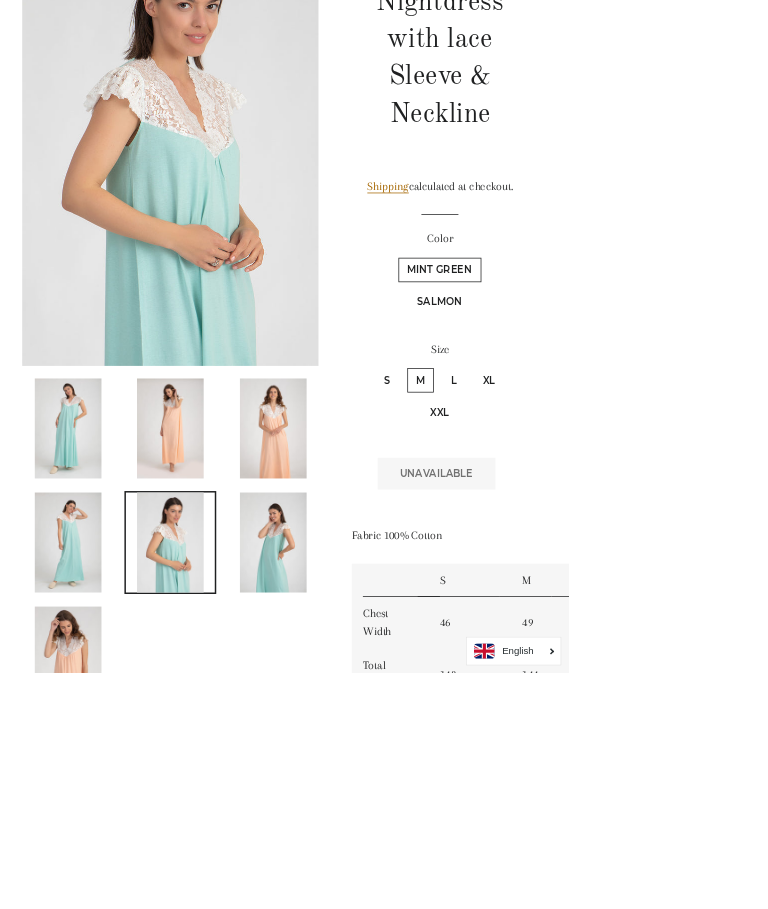 click on "XL" at bounding box center [660, 513] 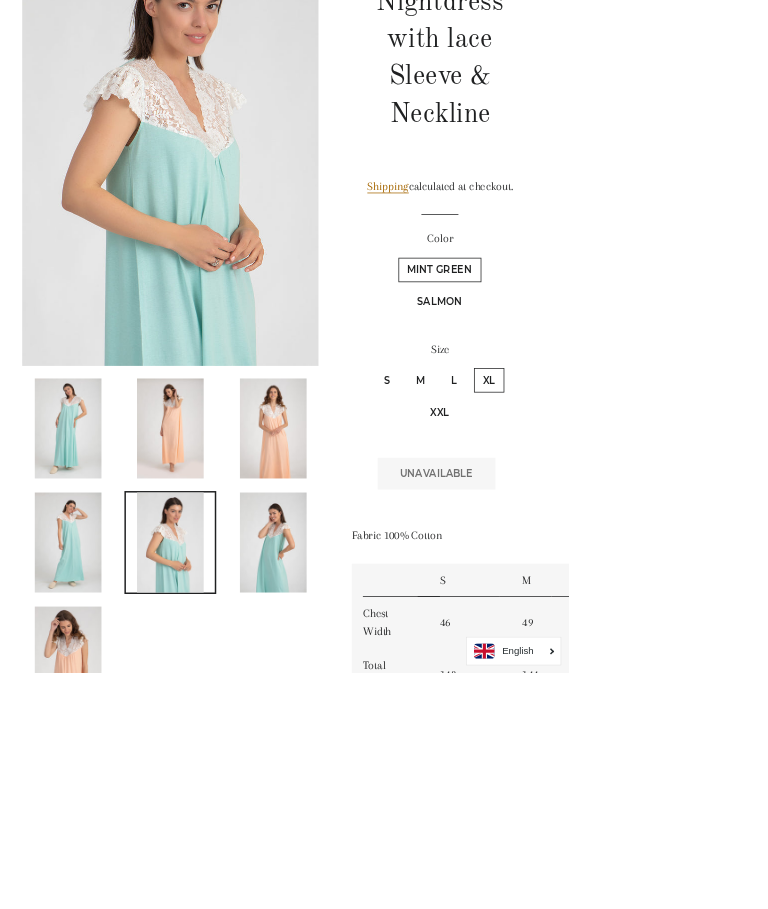 click on "S" at bounding box center [523, 513] 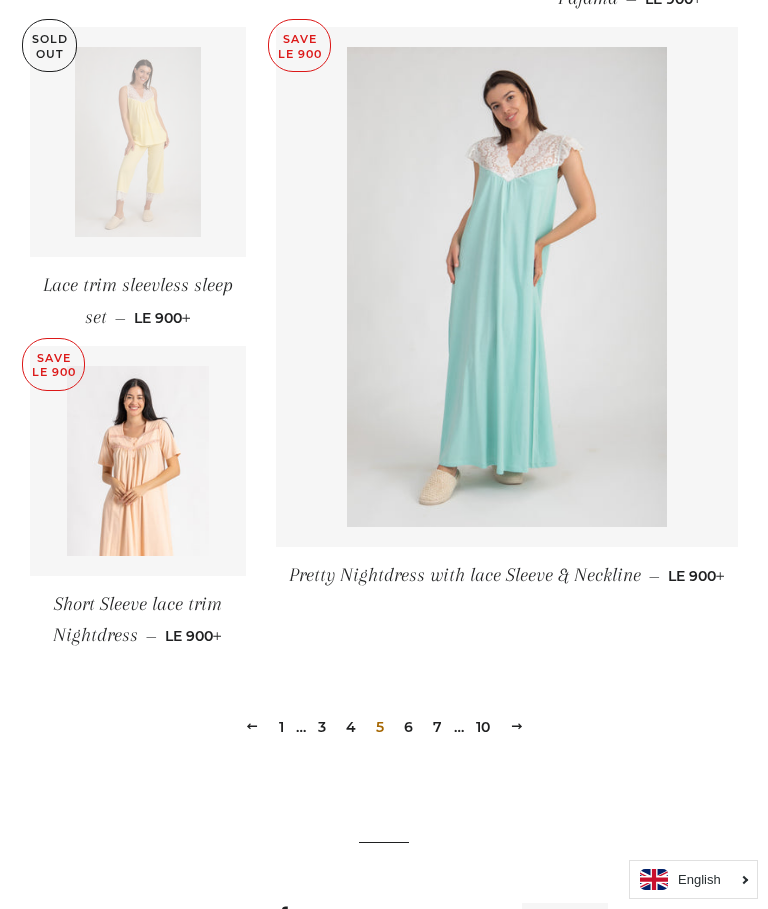 scroll, scrollTop: 2732, scrollLeft: 0, axis: vertical 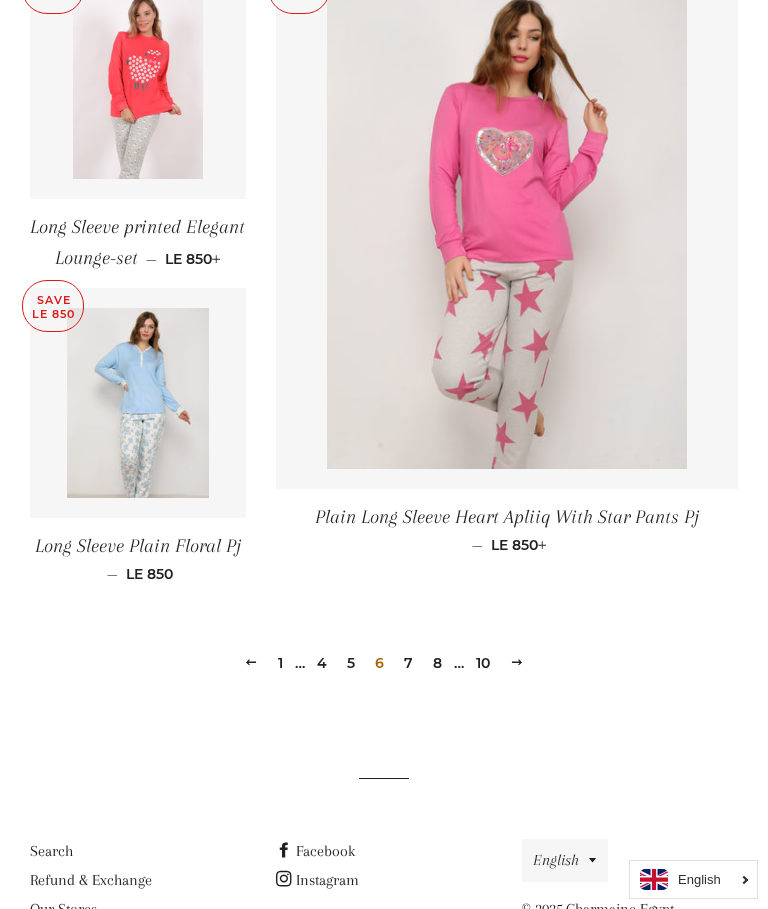 click at bounding box center (517, 662) 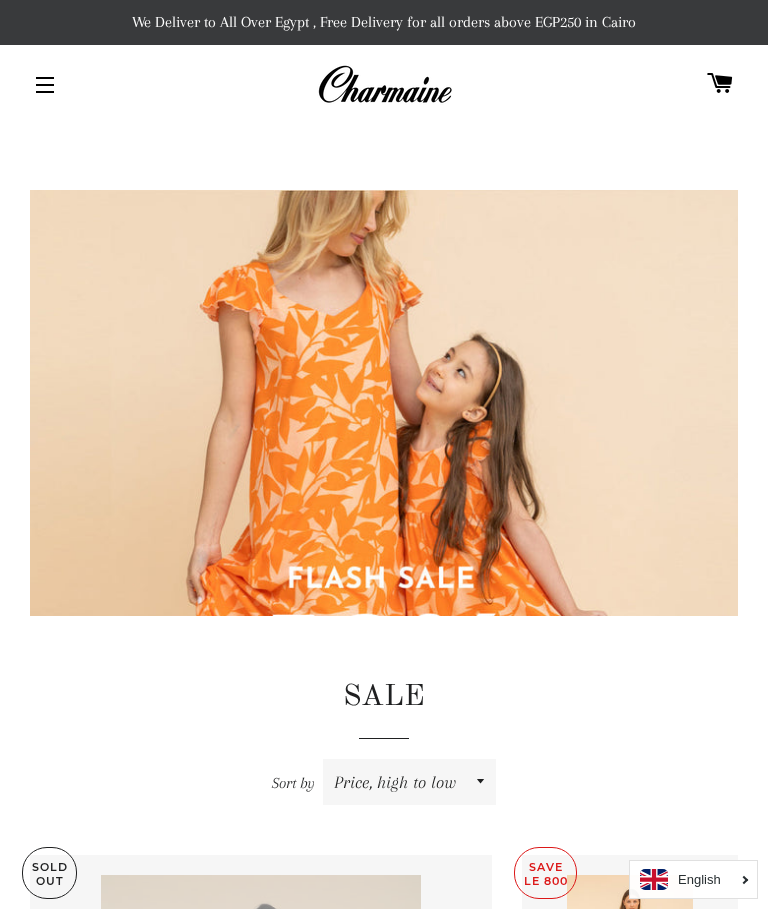 scroll, scrollTop: 390, scrollLeft: 0, axis: vertical 